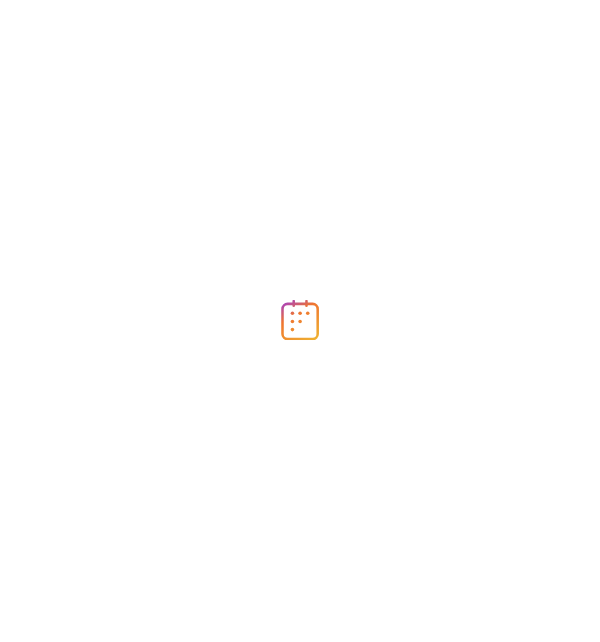 scroll, scrollTop: 0, scrollLeft: 0, axis: both 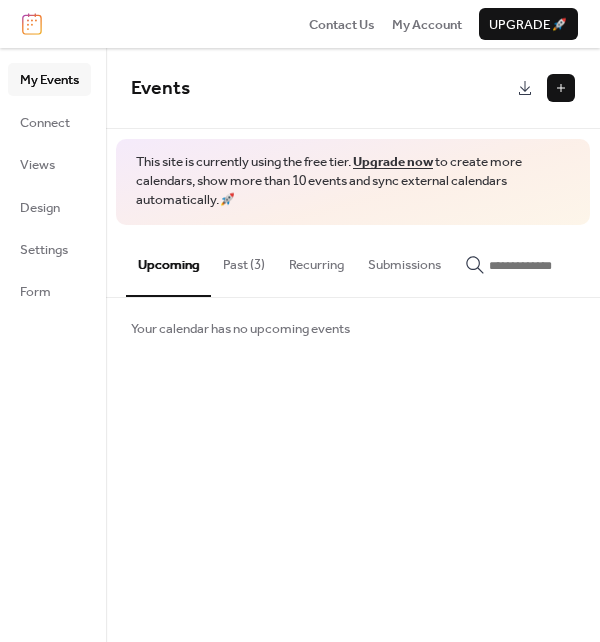 click on "Past (3)" at bounding box center (244, 260) 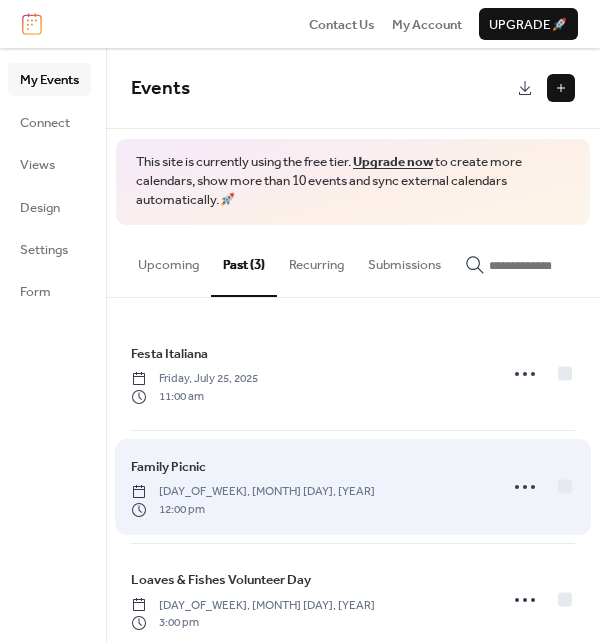scroll, scrollTop: 39, scrollLeft: 0, axis: vertical 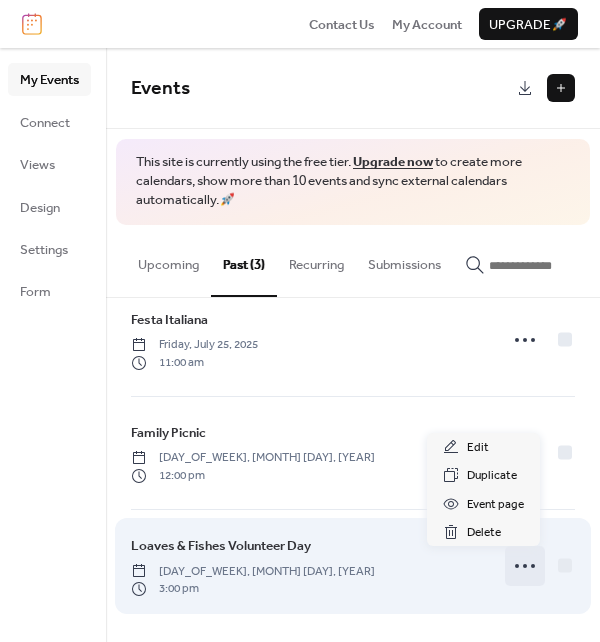 click 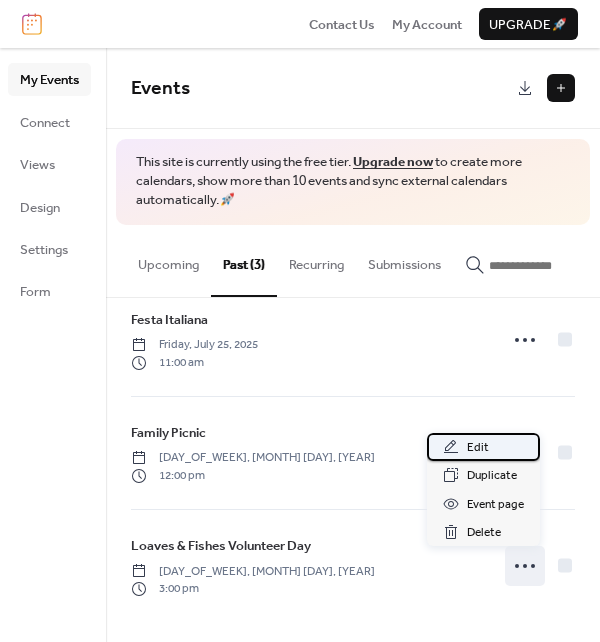 click on "Edit" at bounding box center [478, 448] 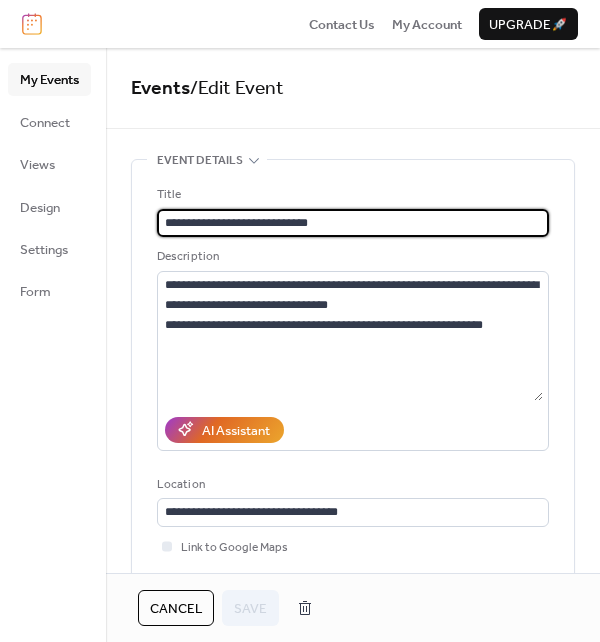drag, startPoint x: 347, startPoint y: 217, endPoint x: 63, endPoint y: 225, distance: 284.11264 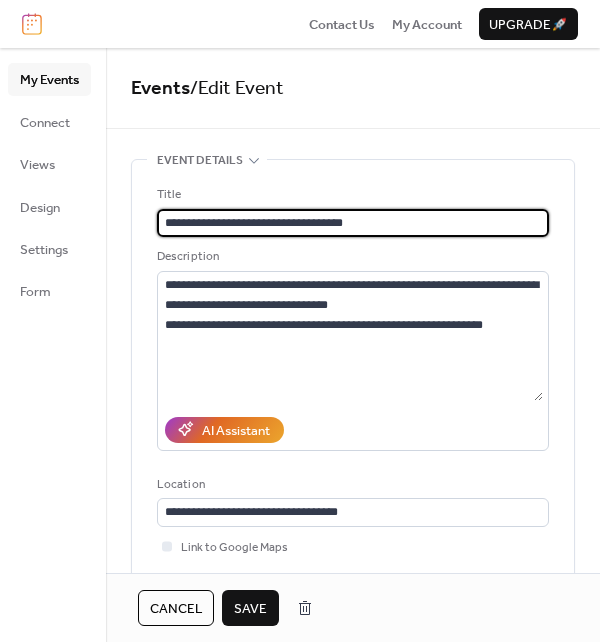 type on "**********" 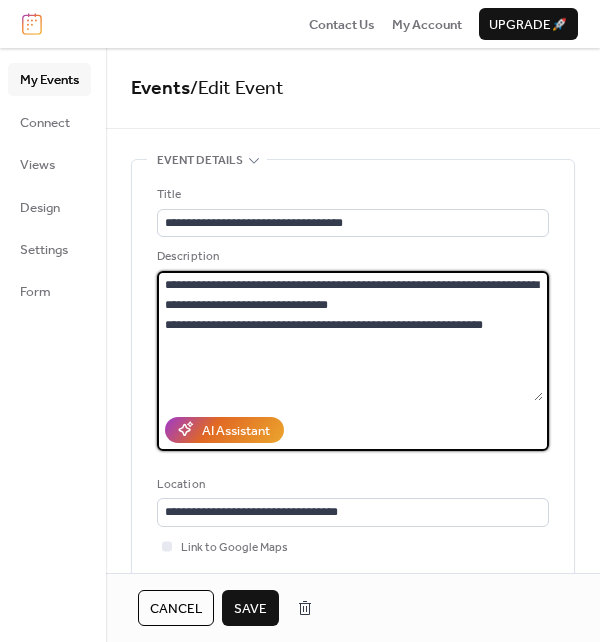 drag, startPoint x: 527, startPoint y: 323, endPoint x: 127, endPoint y: 239, distance: 408.72485 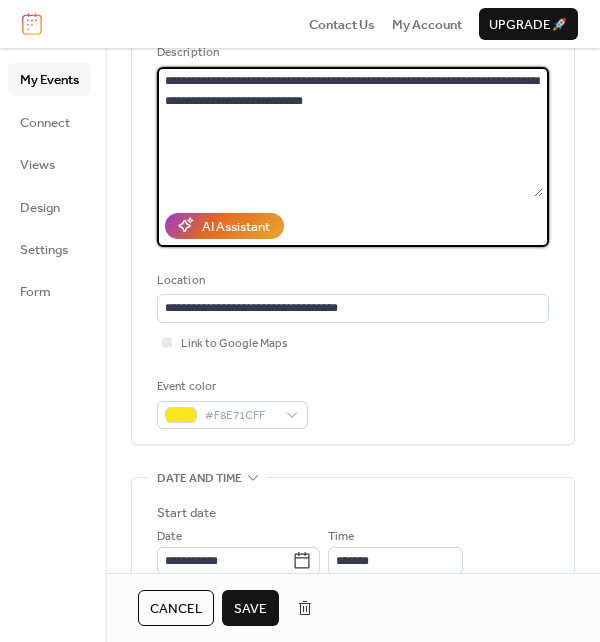 scroll, scrollTop: 400, scrollLeft: 0, axis: vertical 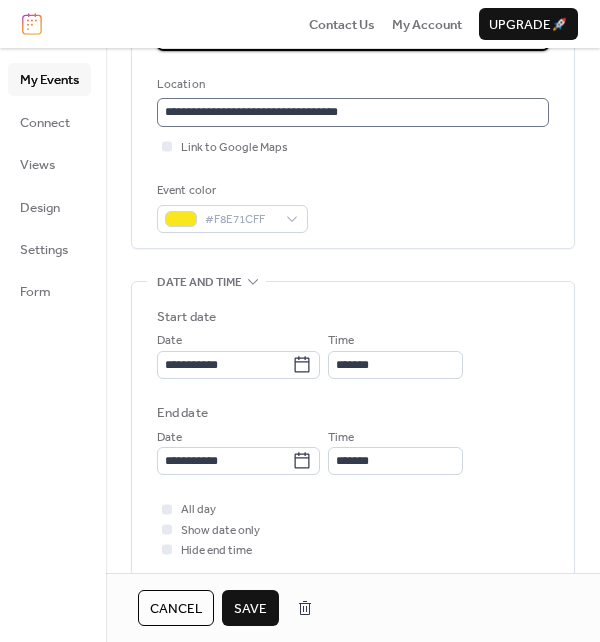 type on "**********" 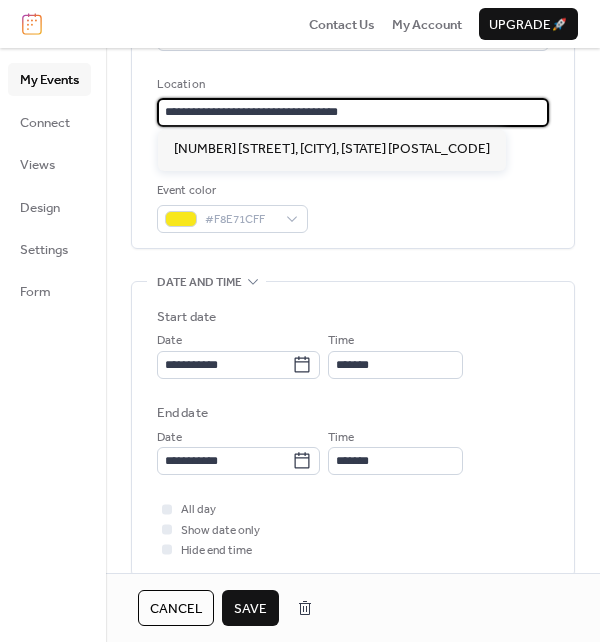 drag, startPoint x: 360, startPoint y: 110, endPoint x: 114, endPoint y: 100, distance: 246.20317 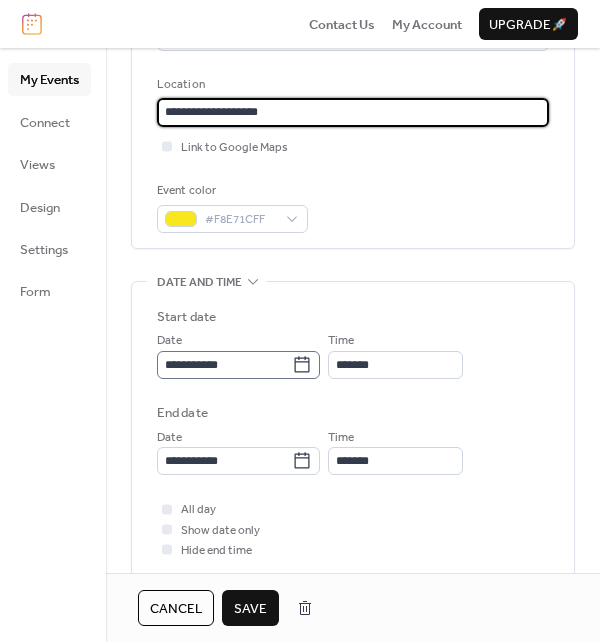 type on "**********" 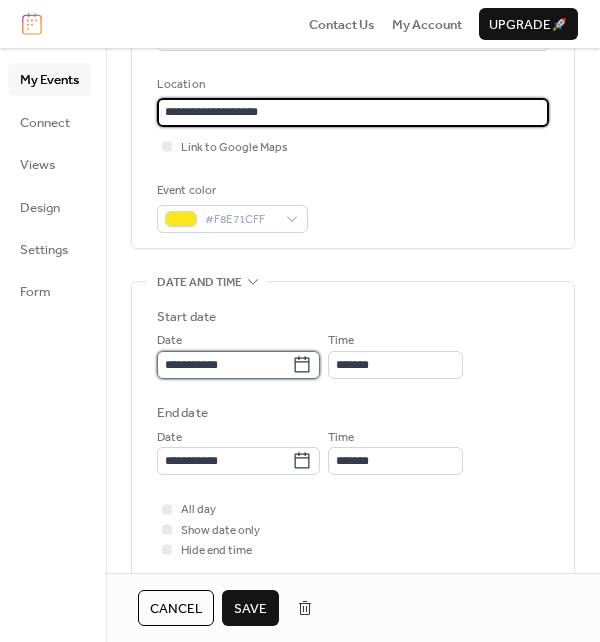 click on "**********" at bounding box center [224, 365] 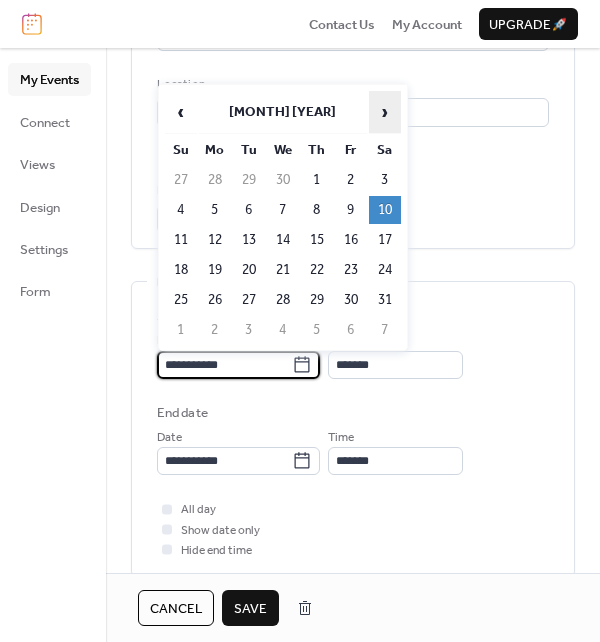 click on "›" at bounding box center [385, 112] 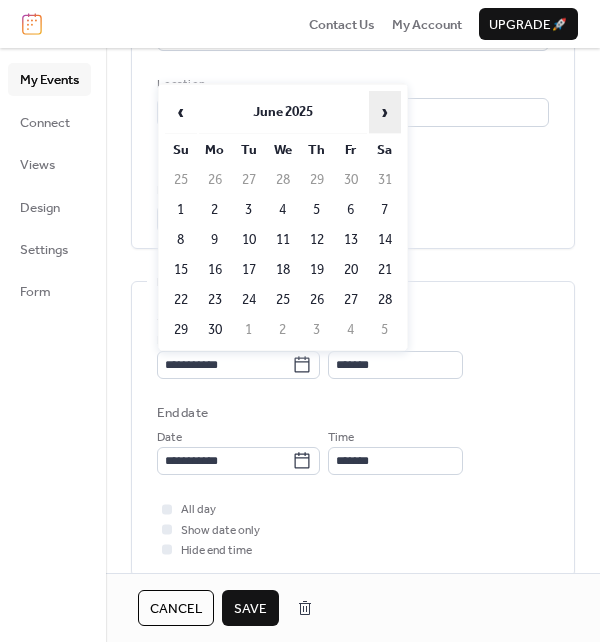 click on "›" at bounding box center (385, 112) 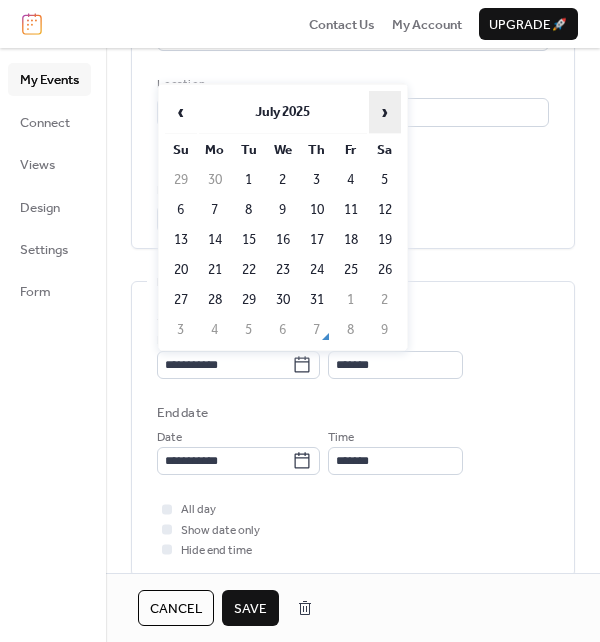 click on "›" at bounding box center (385, 112) 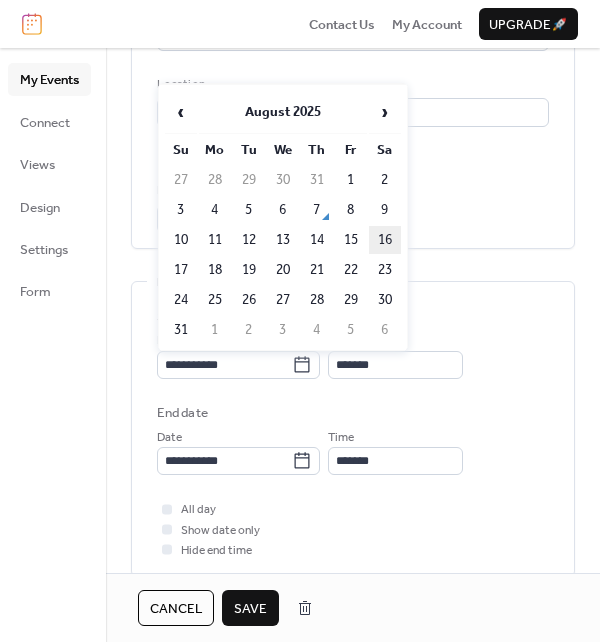click on "16" at bounding box center [385, 240] 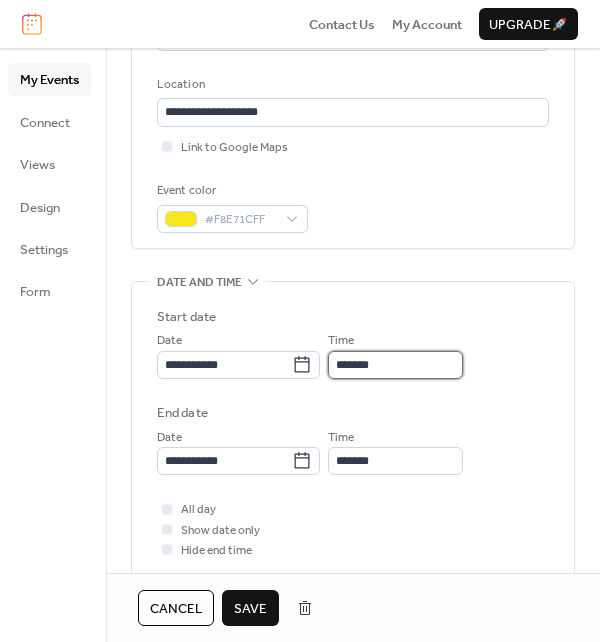 click on "*******" at bounding box center [395, 365] 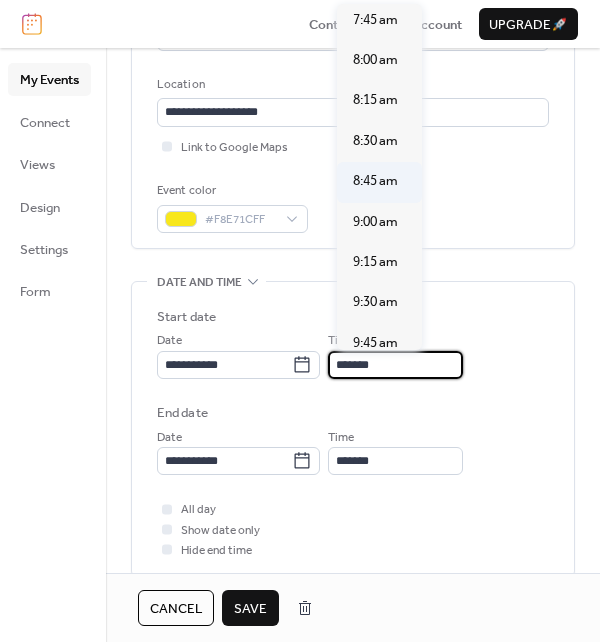 scroll, scrollTop: 1224, scrollLeft: 0, axis: vertical 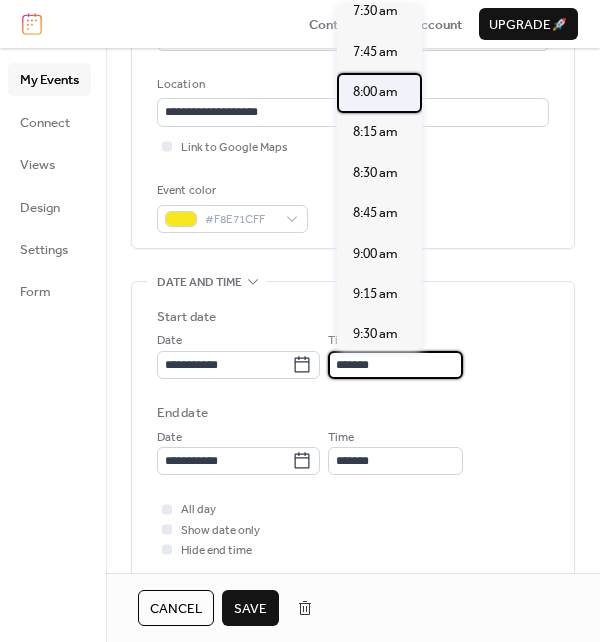 click on "8:00 am" at bounding box center [375, 92] 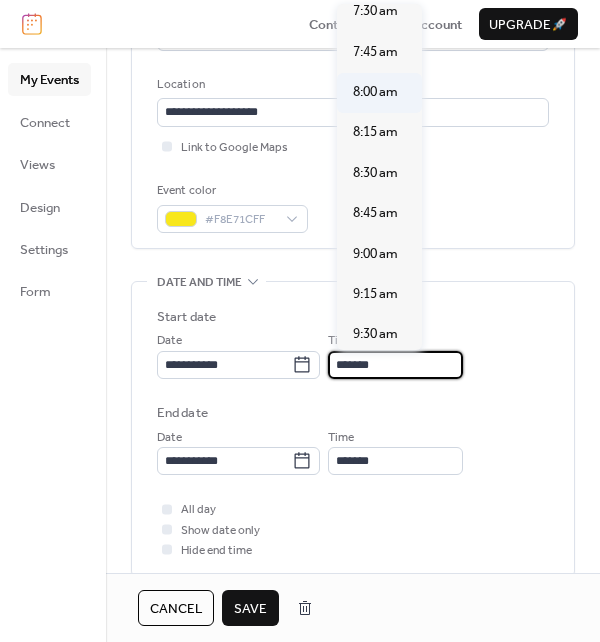 type on "*******" 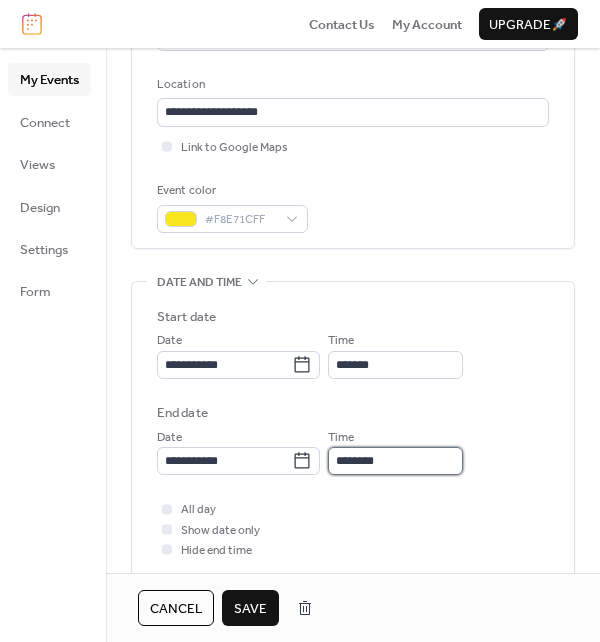 click on "********" at bounding box center [395, 461] 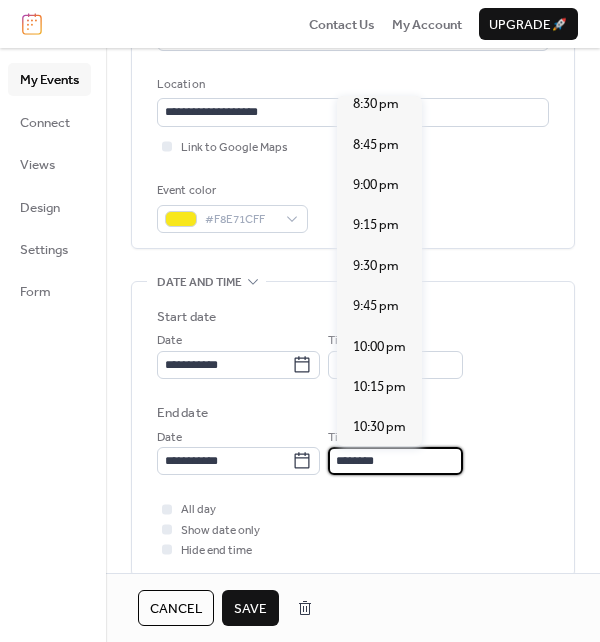 scroll, scrollTop: 2025, scrollLeft: 0, axis: vertical 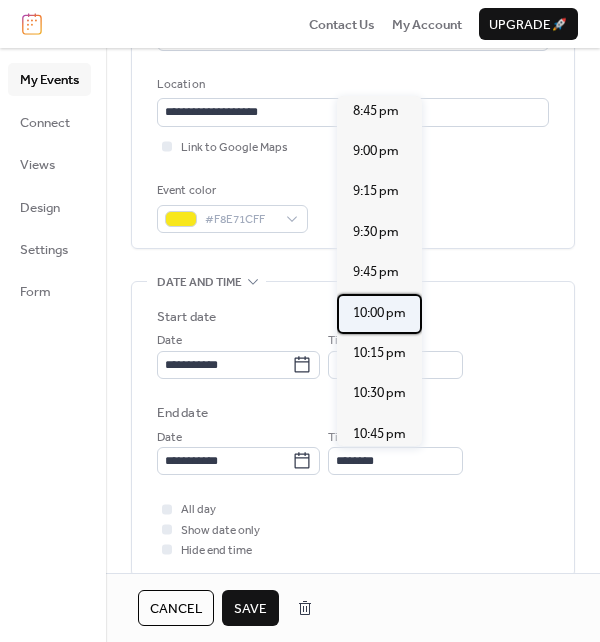 click on "10:00 pm" at bounding box center [379, 313] 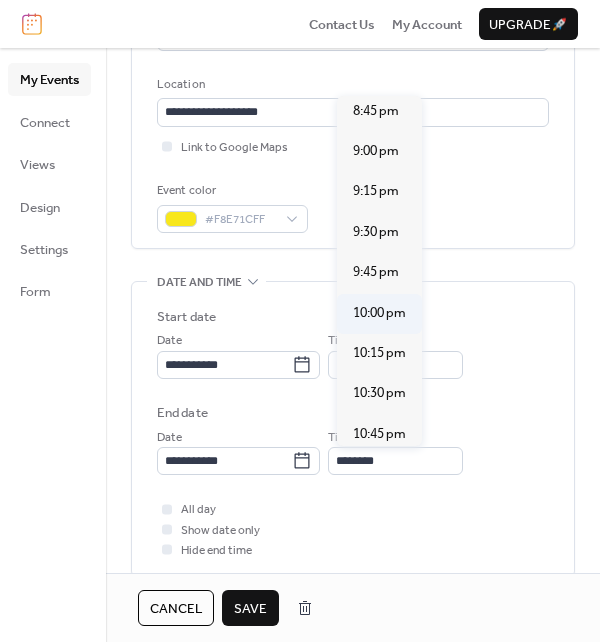 type on "********" 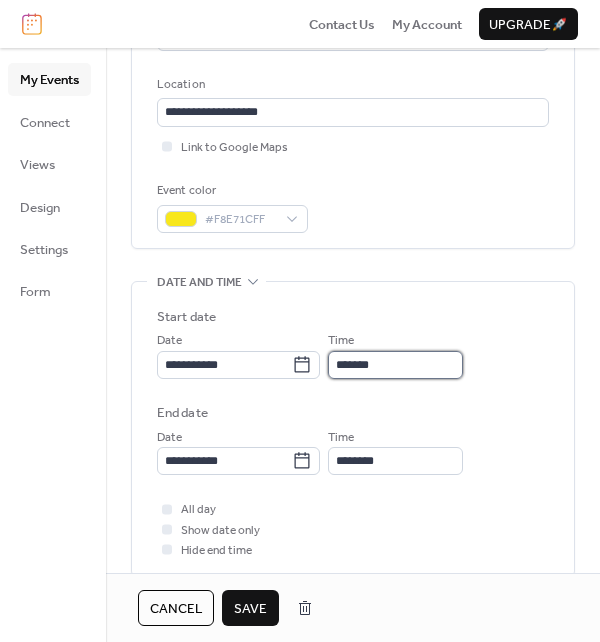 click on "*******" at bounding box center (395, 365) 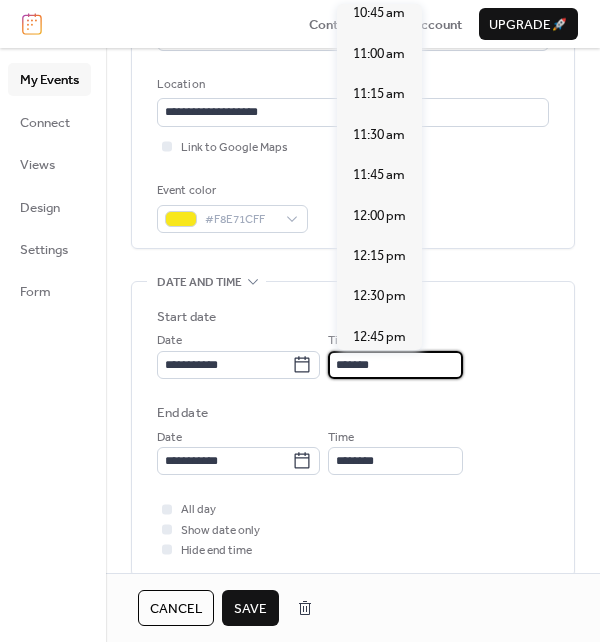 scroll, scrollTop: 1792, scrollLeft: 0, axis: vertical 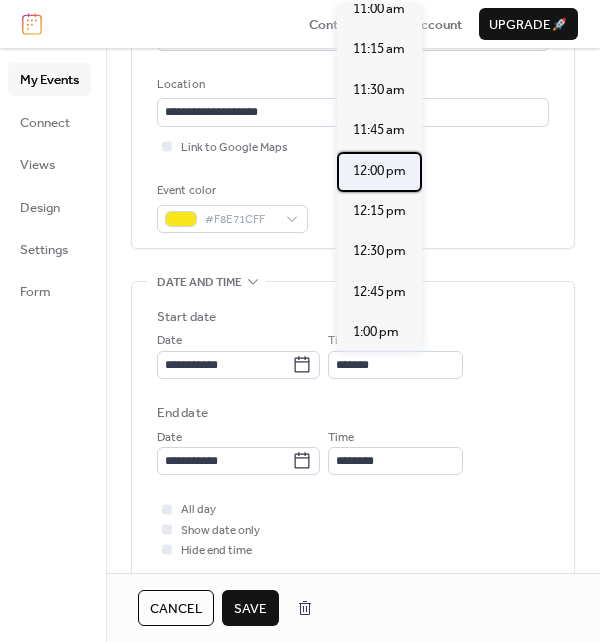 click on "12:00 pm" at bounding box center [379, 171] 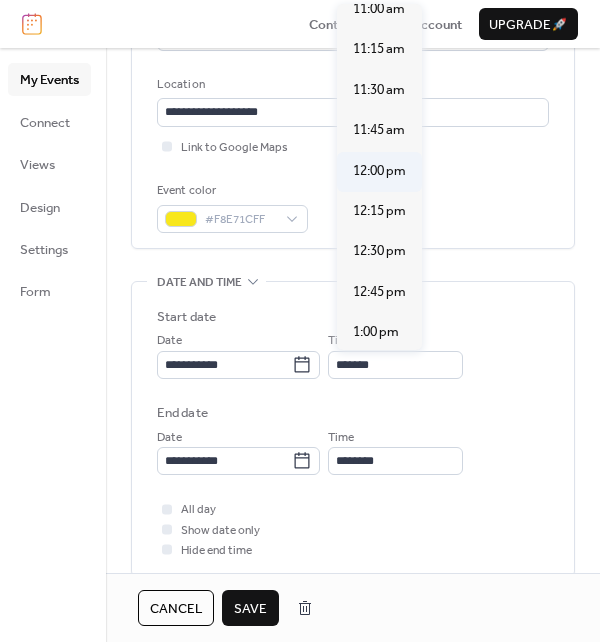 type on "********" 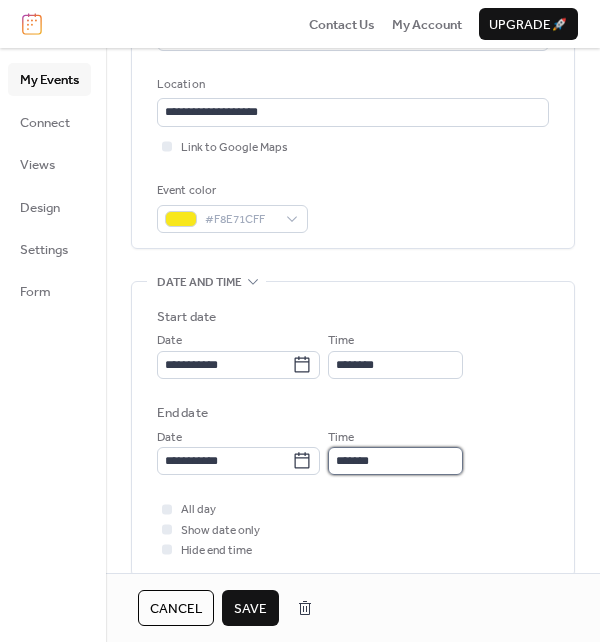 click on "*******" at bounding box center [395, 461] 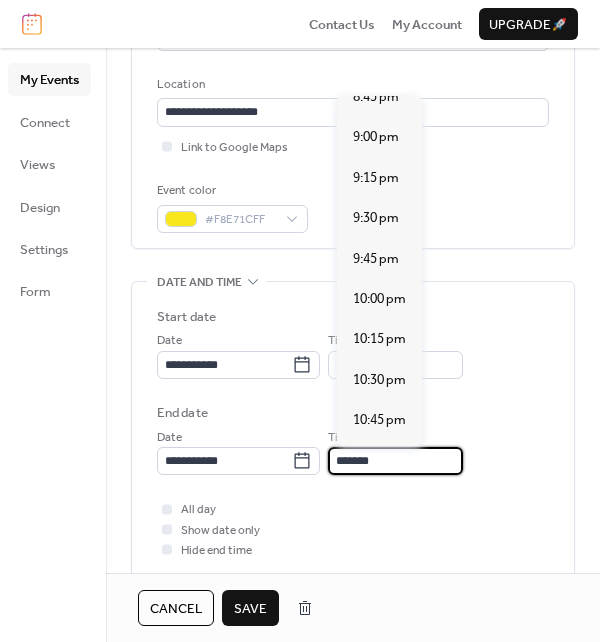 scroll, scrollTop: 3528, scrollLeft: 0, axis: vertical 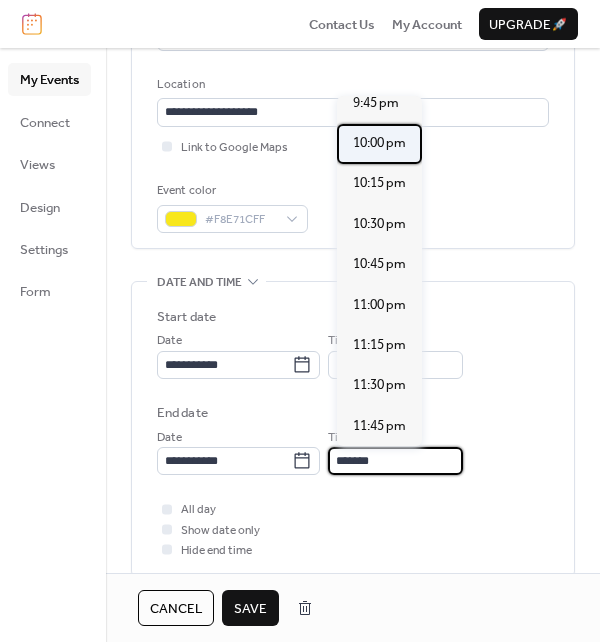 click on "10:00 pm" at bounding box center [379, 143] 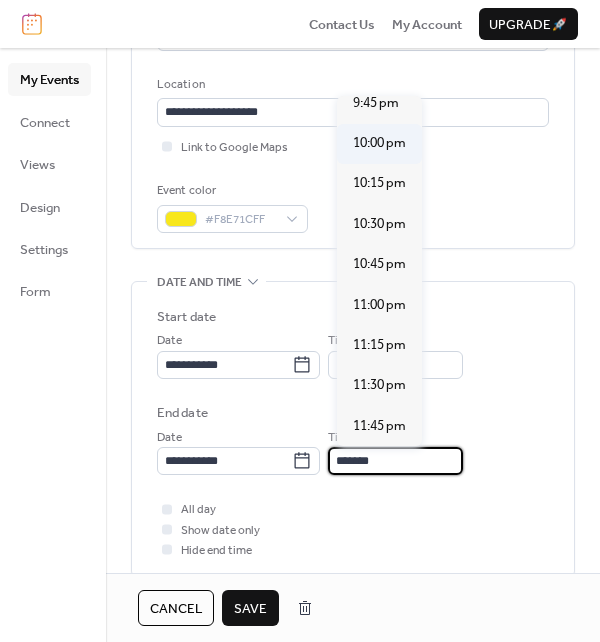 type on "********" 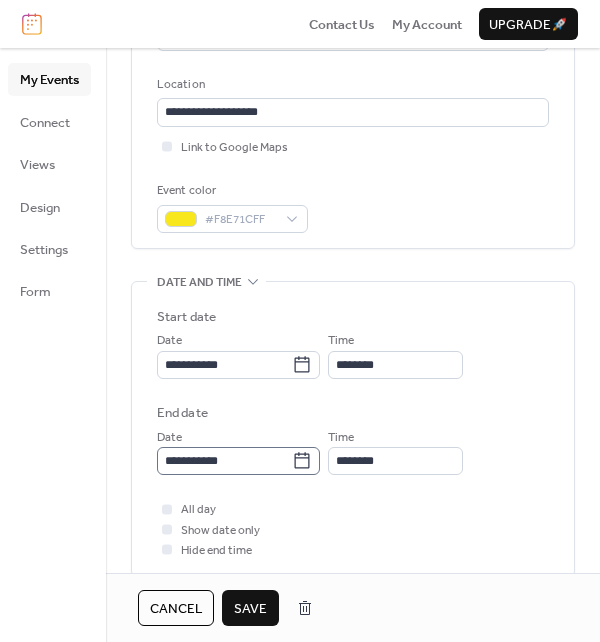 click 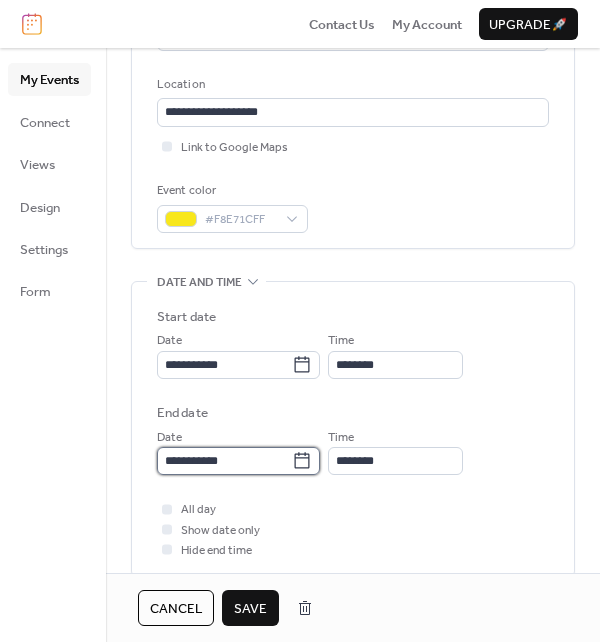 click on "**********" at bounding box center (224, 461) 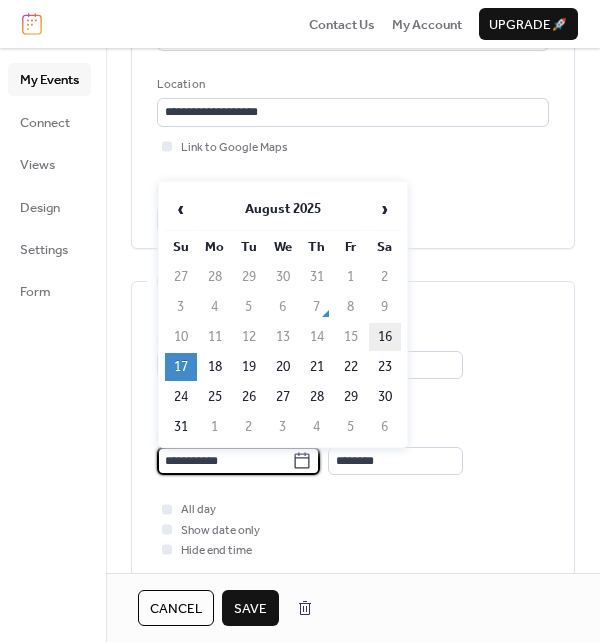 click on "16" at bounding box center [385, 337] 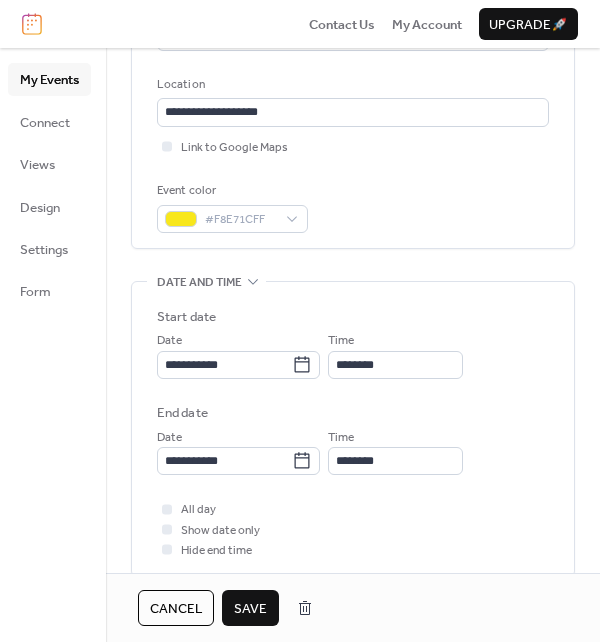 click on "End date" at bounding box center (353, 413) 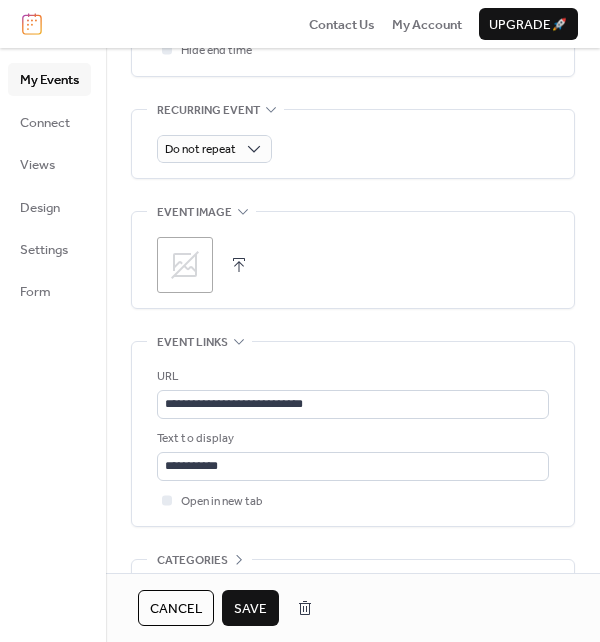 scroll, scrollTop: 1000, scrollLeft: 0, axis: vertical 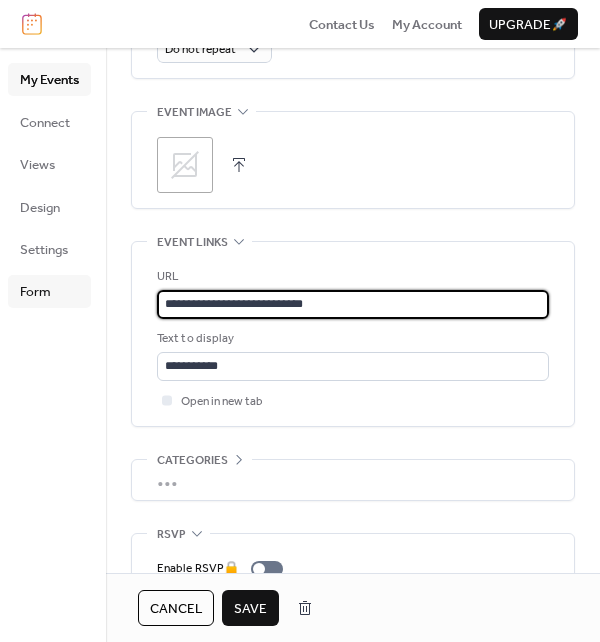 drag, startPoint x: 271, startPoint y: 299, endPoint x: 91, endPoint y: 285, distance: 180.54362 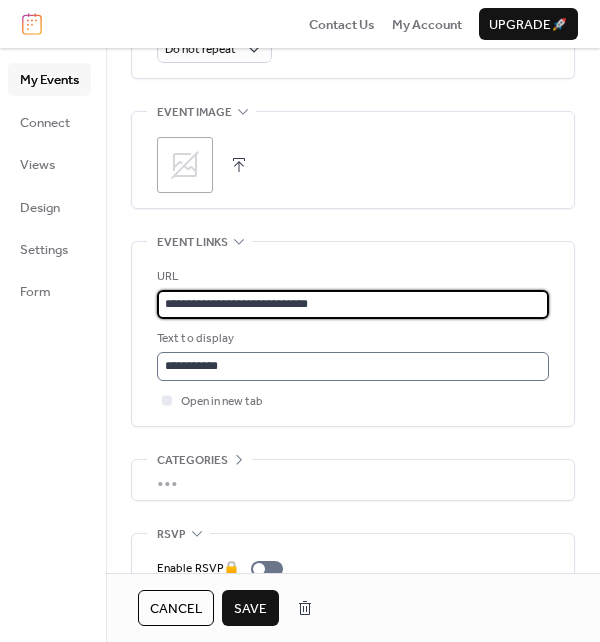 type on "**********" 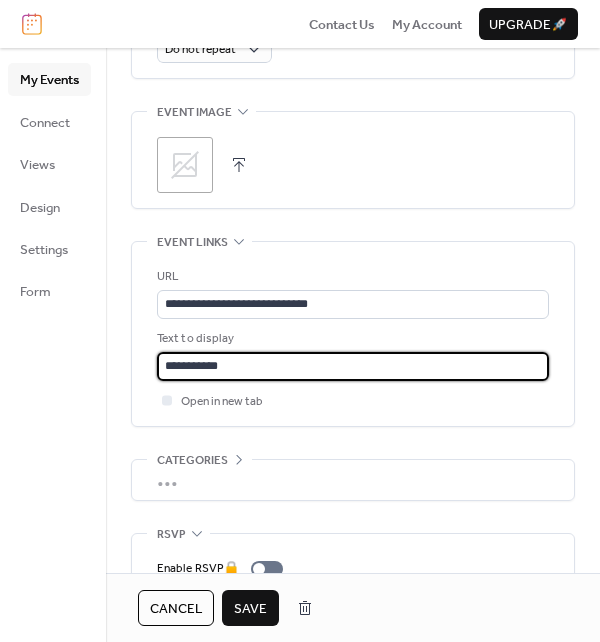 drag, startPoint x: 257, startPoint y: 357, endPoint x: 20, endPoint y: 373, distance: 237.53947 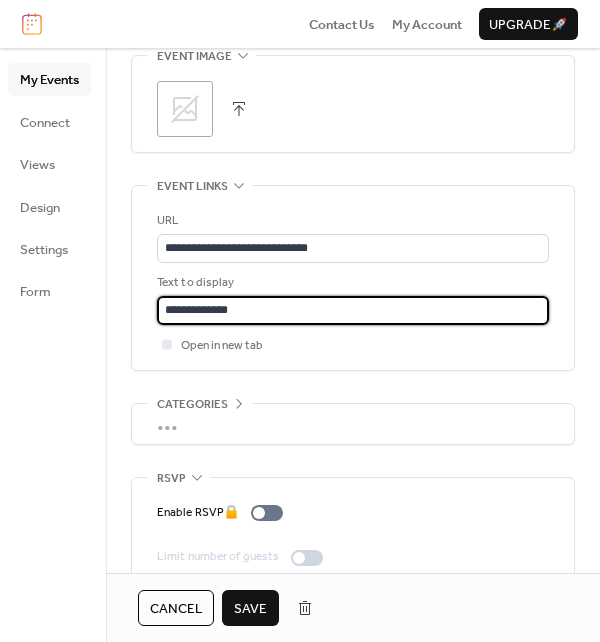 scroll, scrollTop: 1084, scrollLeft: 0, axis: vertical 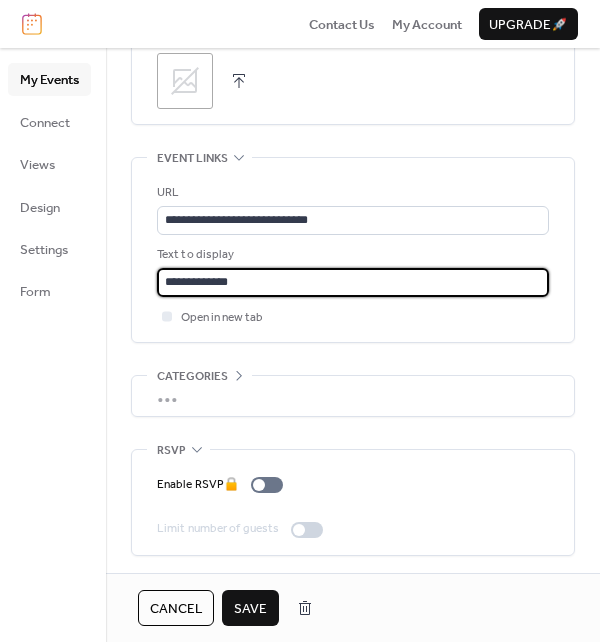 type on "**********" 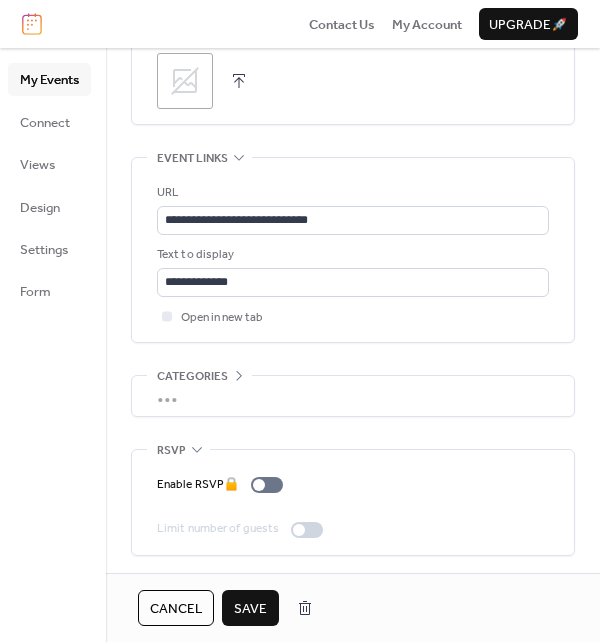 click on "Save" at bounding box center [250, 609] 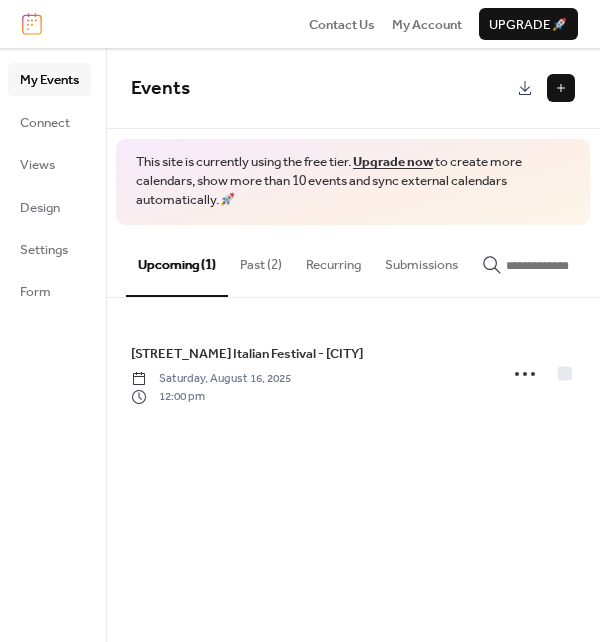 click on "Past (2)" at bounding box center (261, 260) 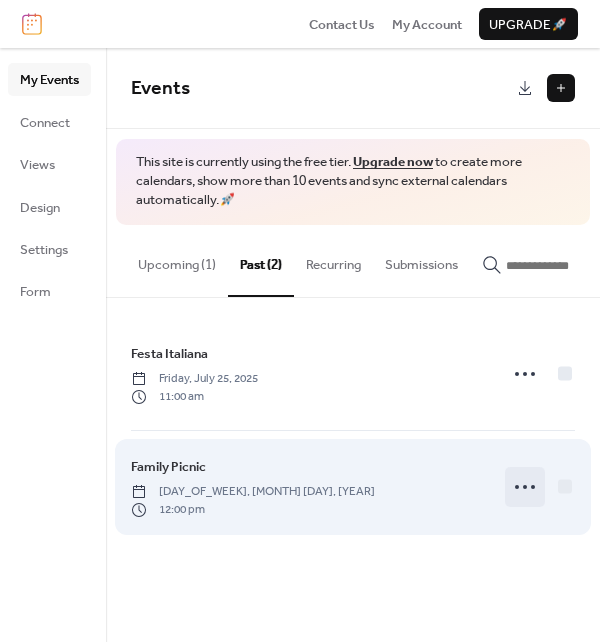 click 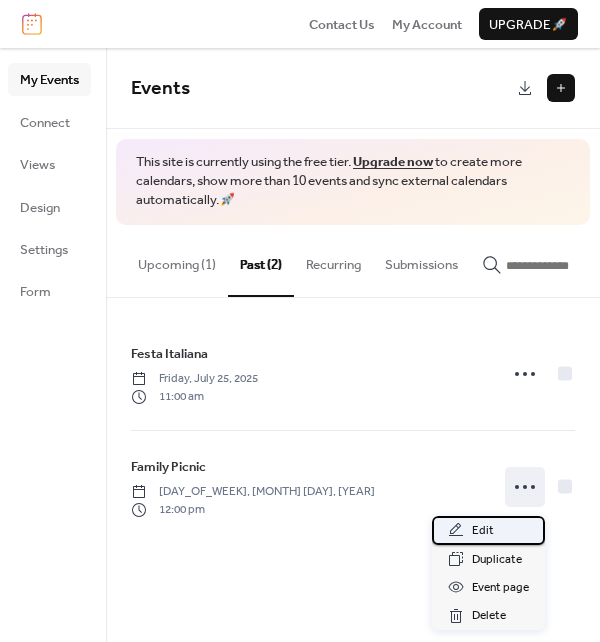 click on "Edit" at bounding box center (488, 530) 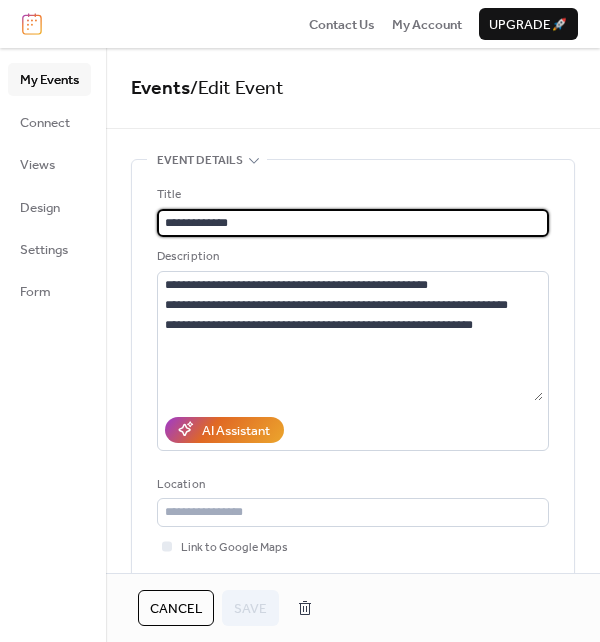 drag, startPoint x: 260, startPoint y: 221, endPoint x: -59, endPoint y: 190, distance: 320.50272 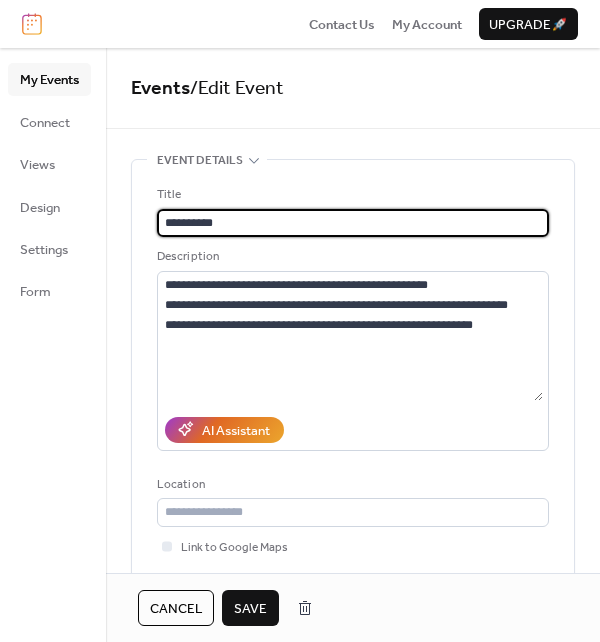 type on "**********" 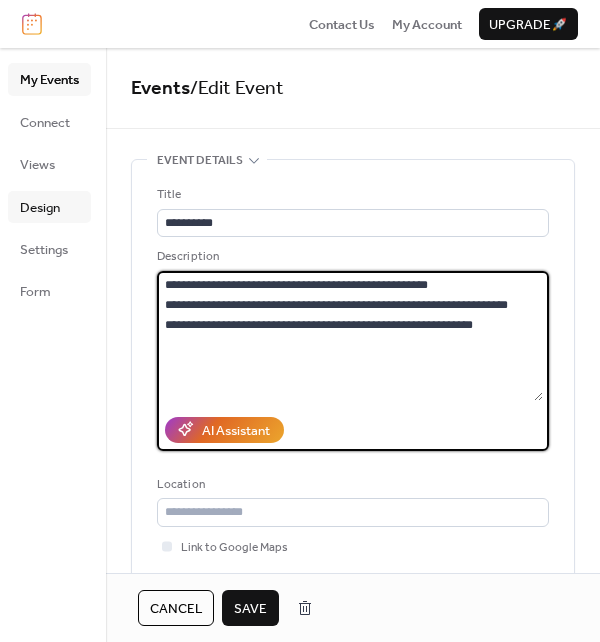 drag, startPoint x: 495, startPoint y: 320, endPoint x: 56, endPoint y: 215, distance: 451.38232 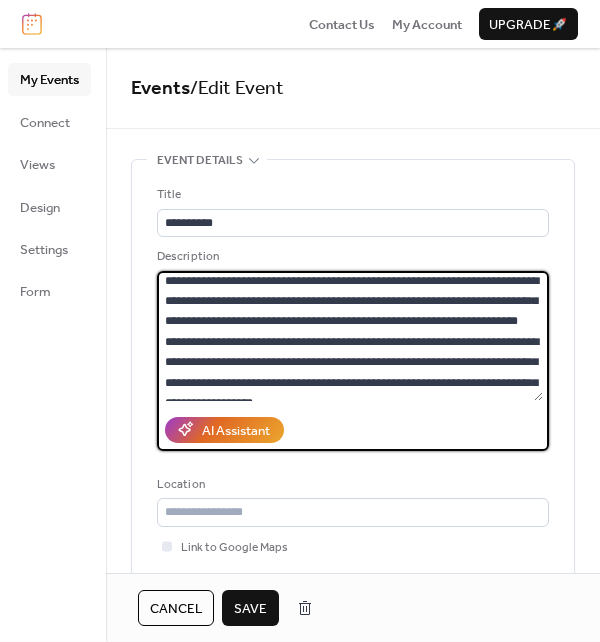 scroll, scrollTop: 0, scrollLeft: 0, axis: both 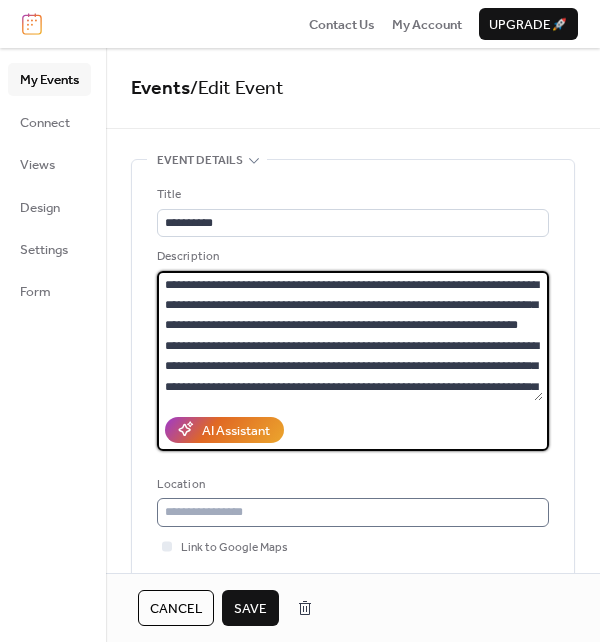 type on "**********" 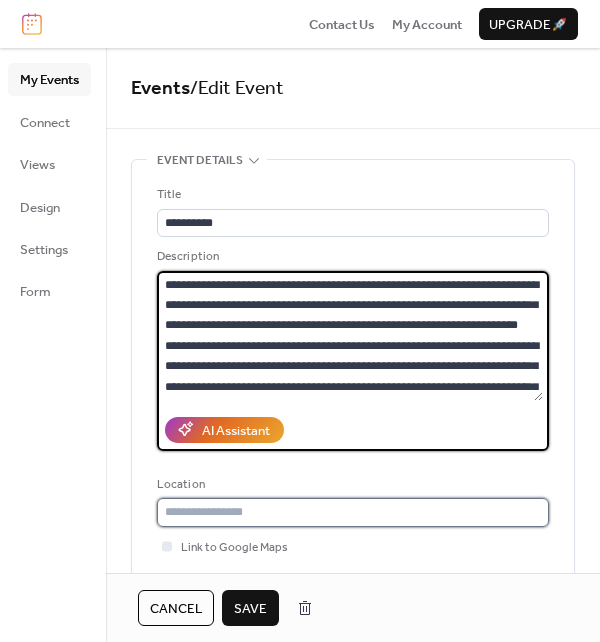 click at bounding box center (353, 512) 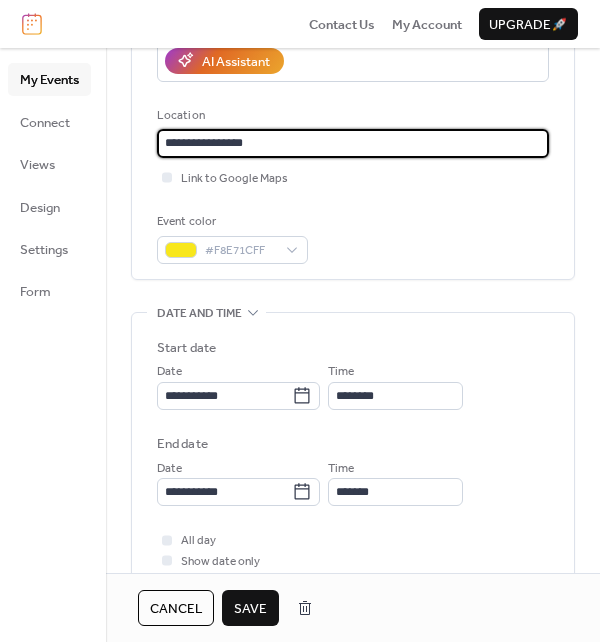 scroll, scrollTop: 400, scrollLeft: 0, axis: vertical 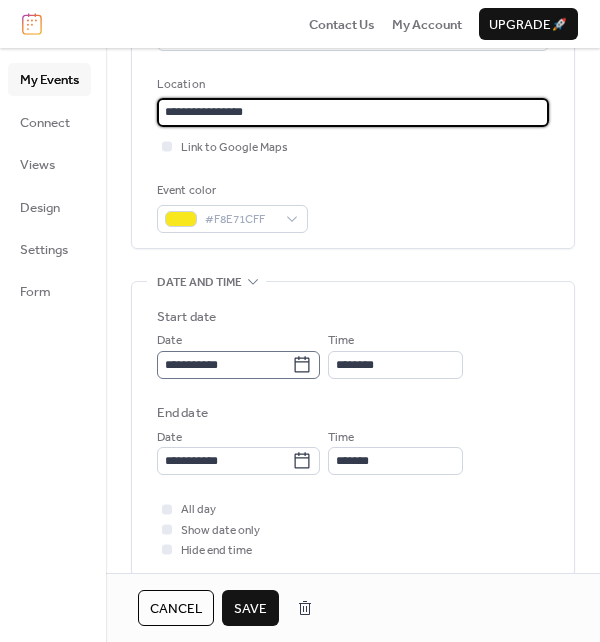 type on "**********" 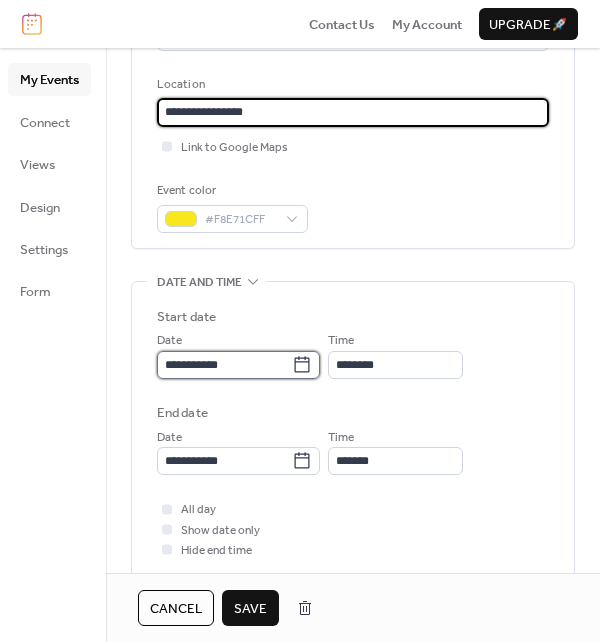 click on "**********" at bounding box center (224, 365) 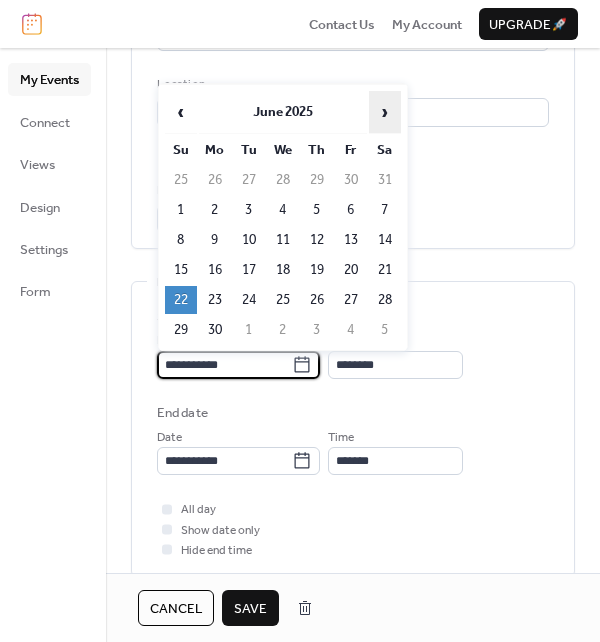 click on "›" at bounding box center [385, 112] 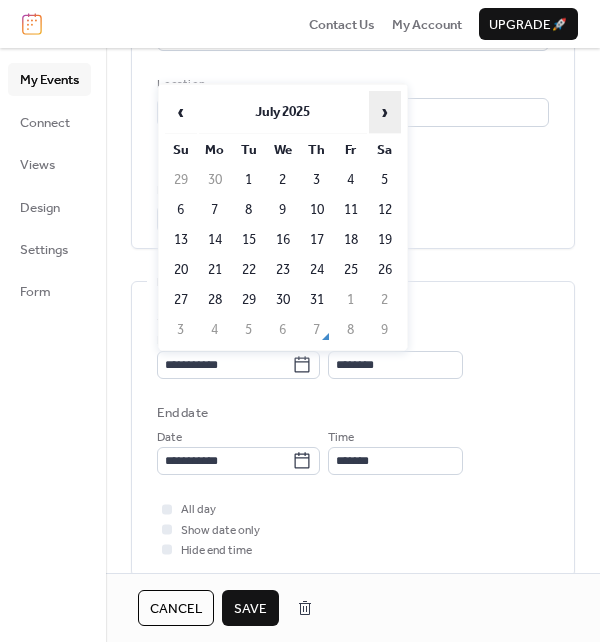 click on "›" at bounding box center [385, 112] 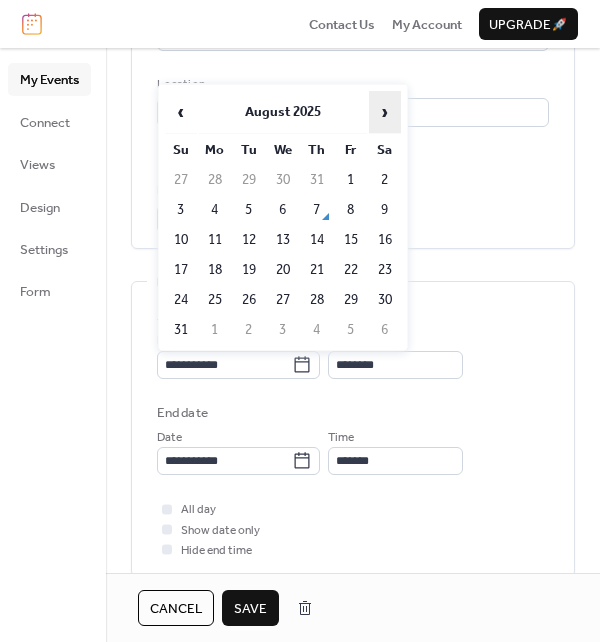 click on "›" at bounding box center (385, 112) 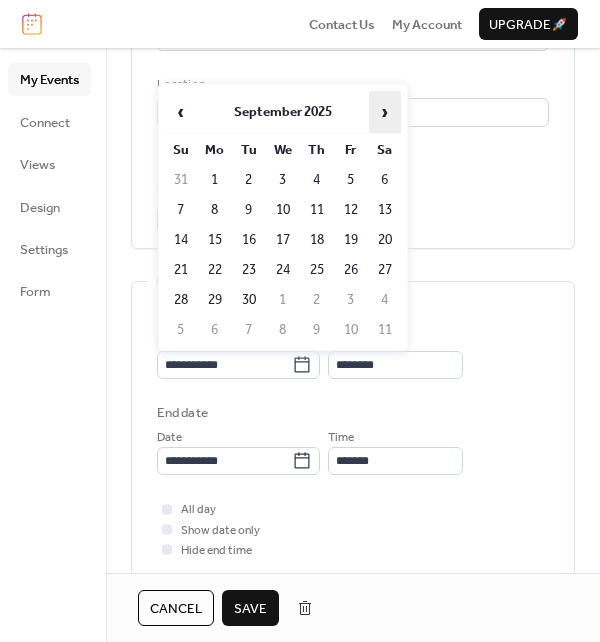 click on "›" at bounding box center (385, 112) 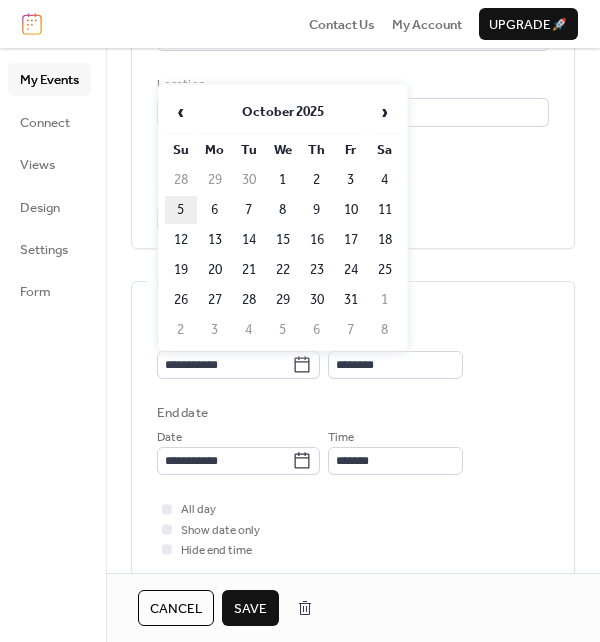 click on "5" at bounding box center [181, 210] 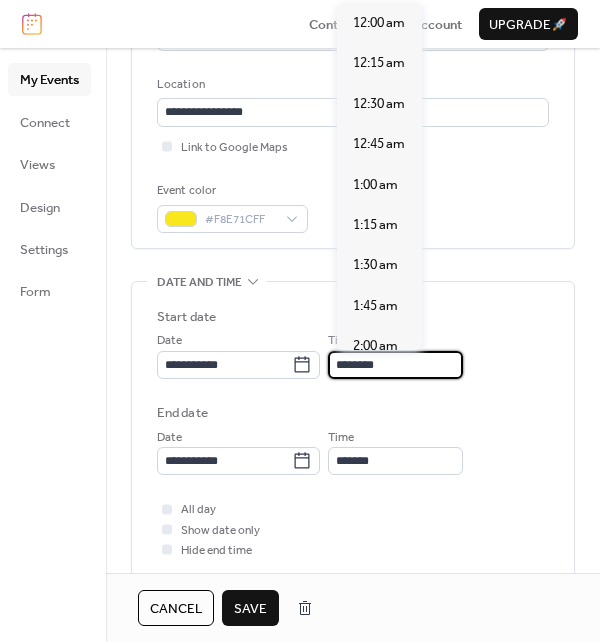 click on "********" at bounding box center [395, 365] 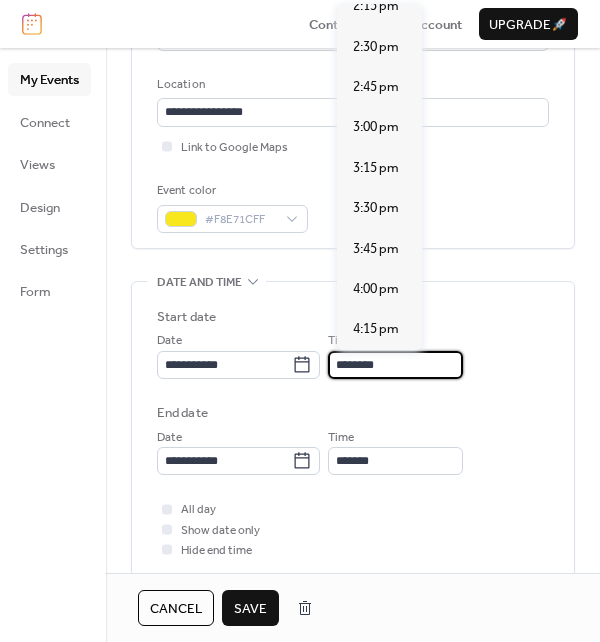 scroll, scrollTop: 2339, scrollLeft: 0, axis: vertical 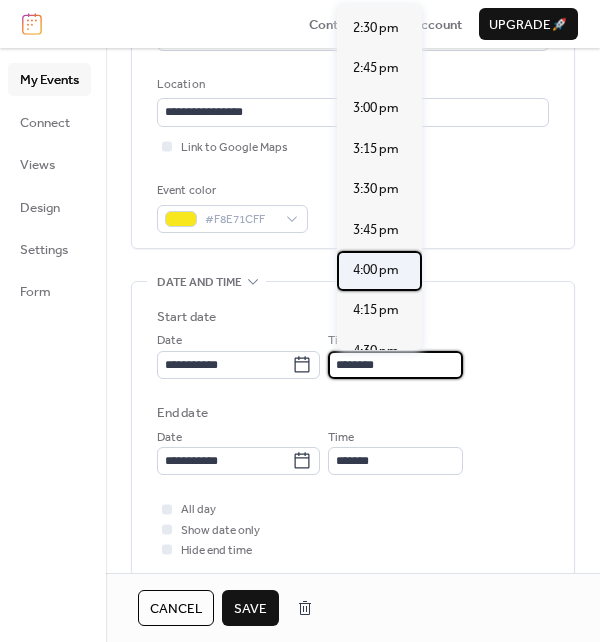 click on "4:00 pm" at bounding box center [376, 270] 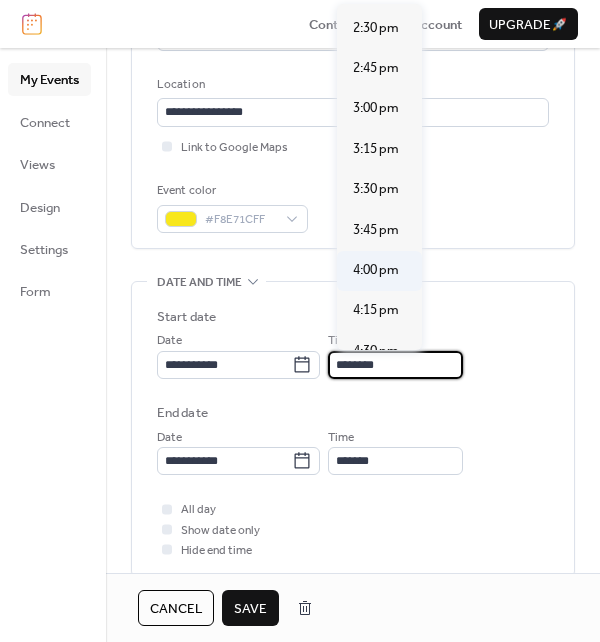 type on "*******" 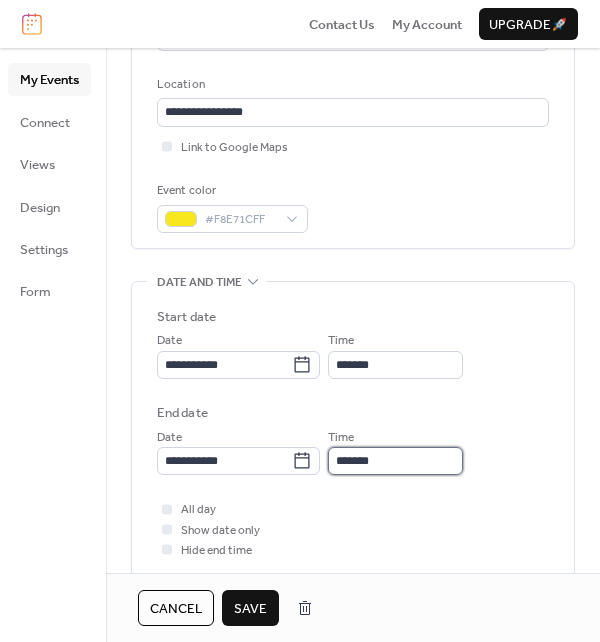 click on "*******" at bounding box center (395, 461) 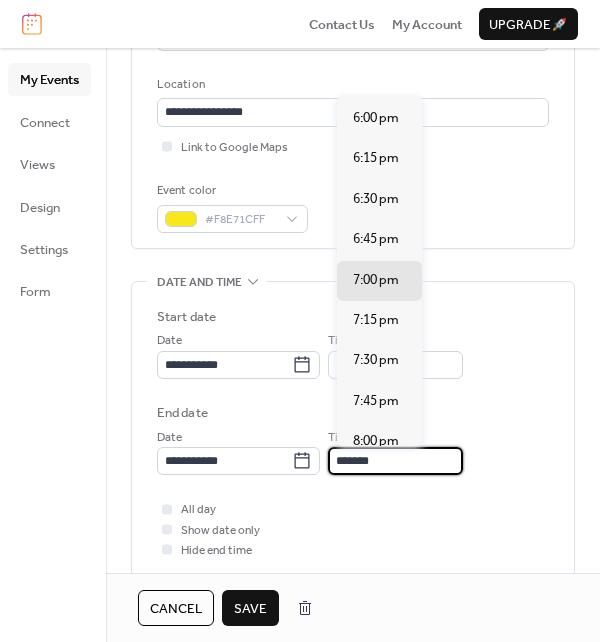 scroll, scrollTop: 244, scrollLeft: 0, axis: vertical 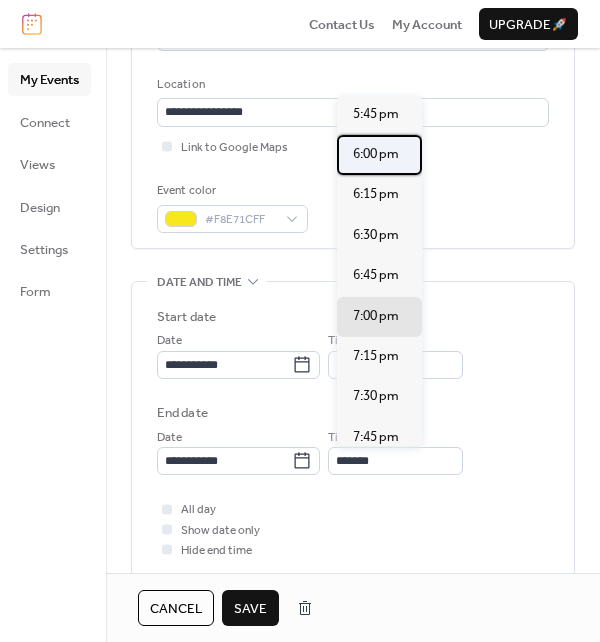 click on "6:00 pm" at bounding box center (376, 154) 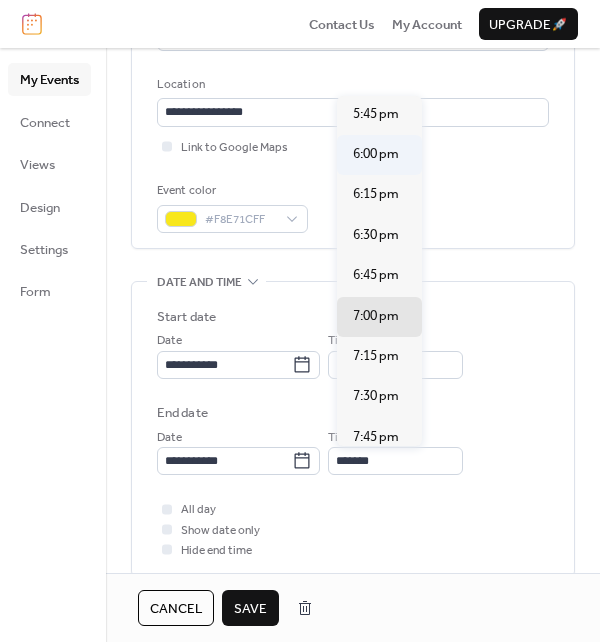 type on "*******" 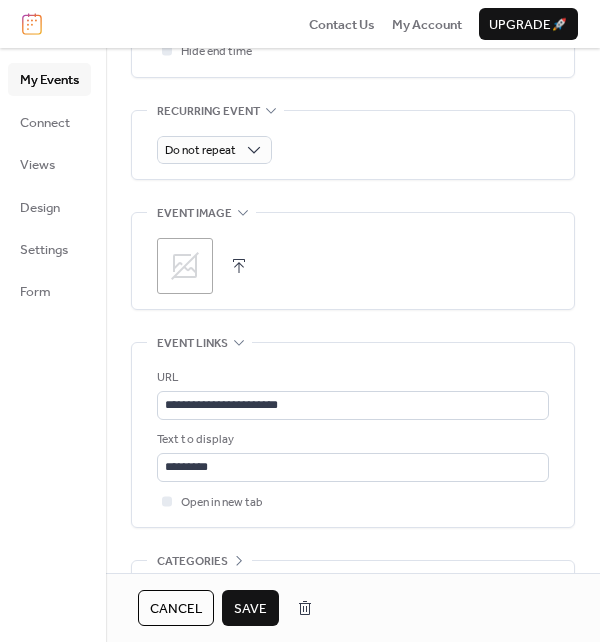 scroll, scrollTop: 900, scrollLeft: 0, axis: vertical 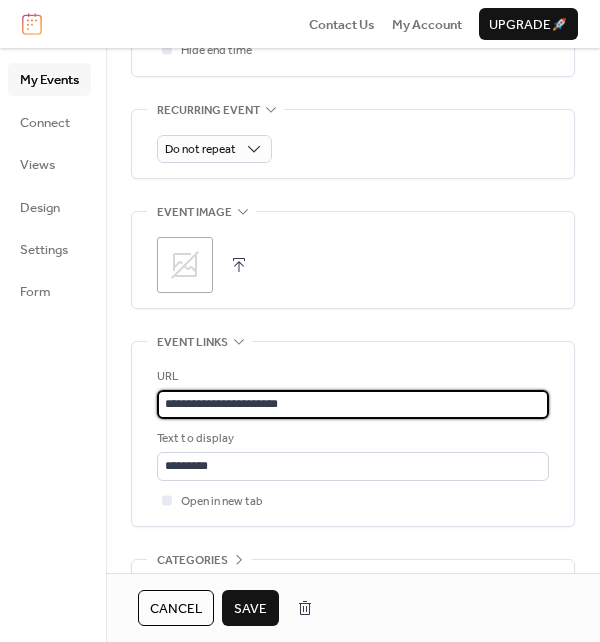 drag, startPoint x: 326, startPoint y: 411, endPoint x: 36, endPoint y: 391, distance: 290.68884 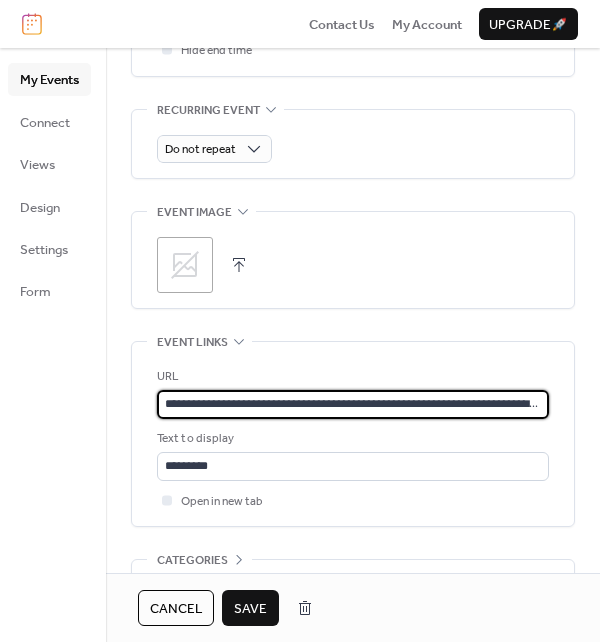 scroll, scrollTop: 0, scrollLeft: 3538, axis: horizontal 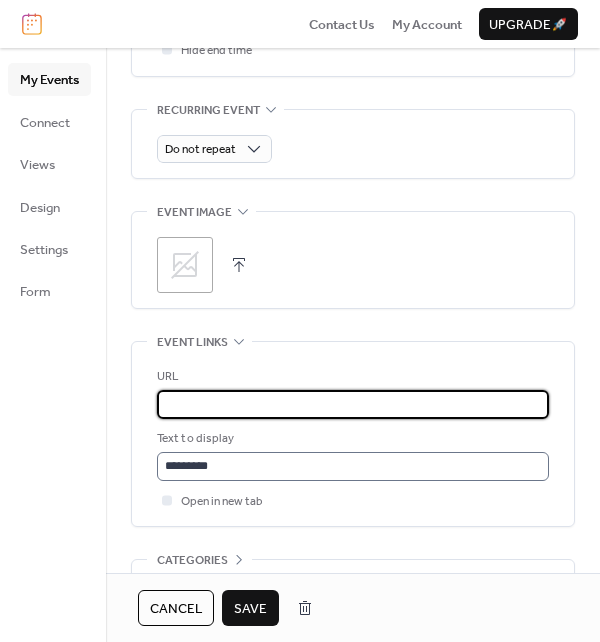 type on "**********" 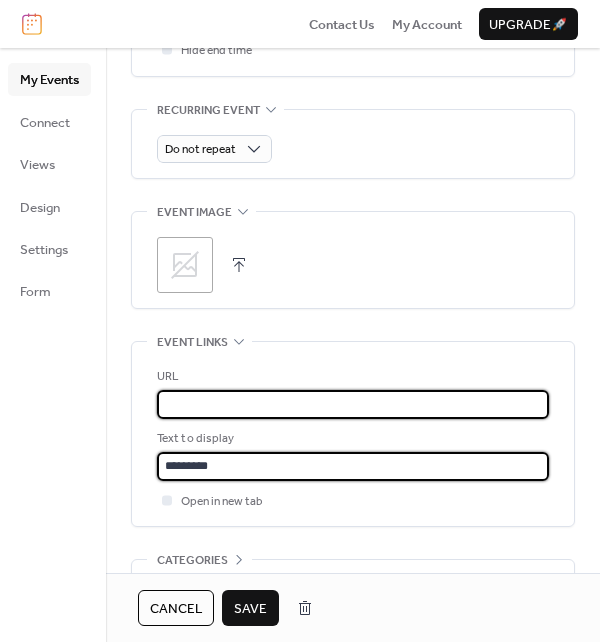 scroll, scrollTop: 0, scrollLeft: 0, axis: both 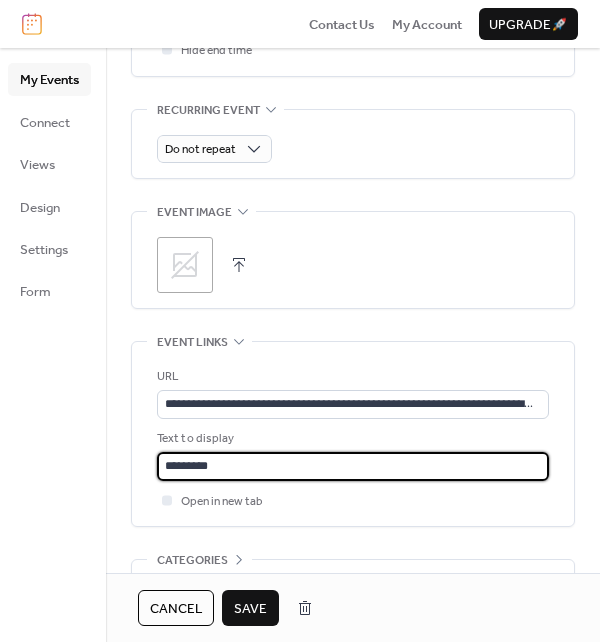 drag, startPoint x: 264, startPoint y: 464, endPoint x: -79, endPoint y: 433, distance: 344.39804 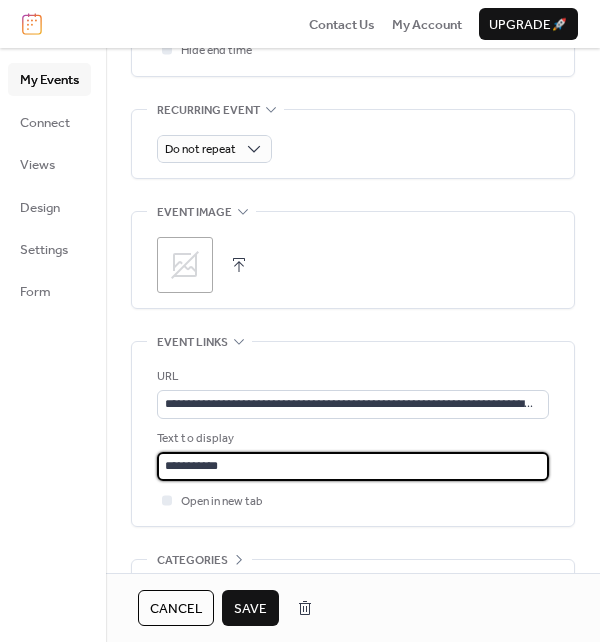 type on "**********" 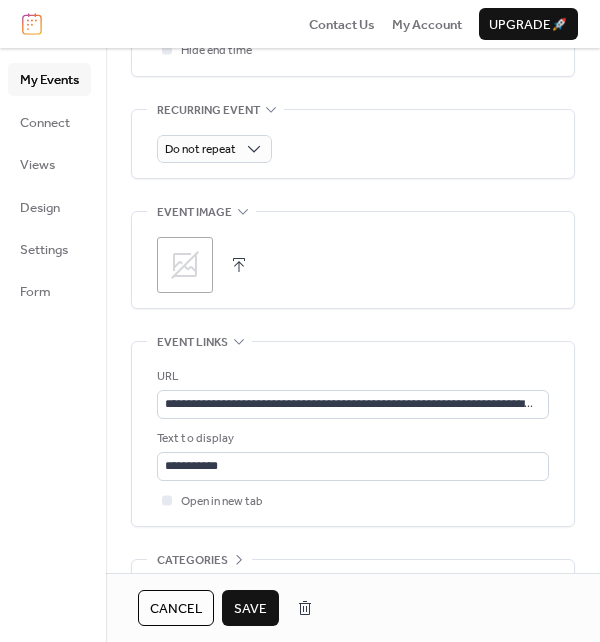 click on "Save" at bounding box center (250, 609) 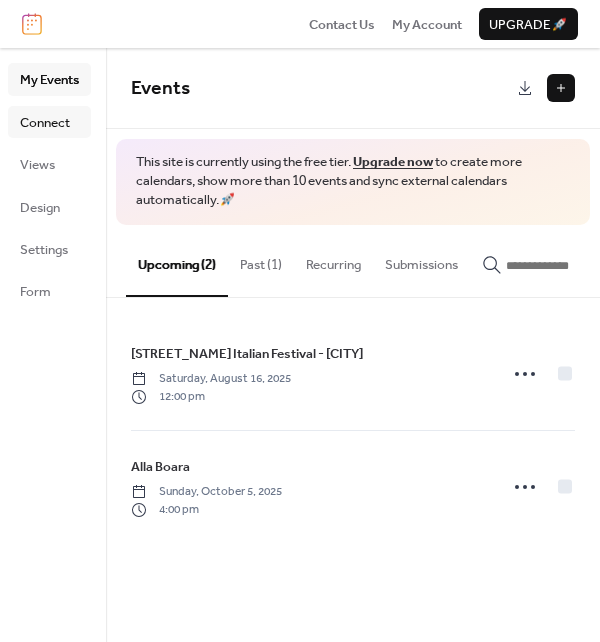 click on "Connect" at bounding box center (45, 123) 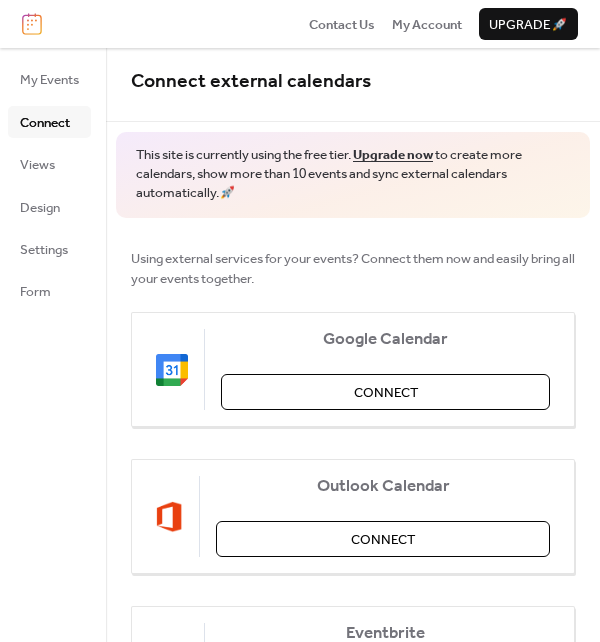 scroll, scrollTop: 0, scrollLeft: 0, axis: both 